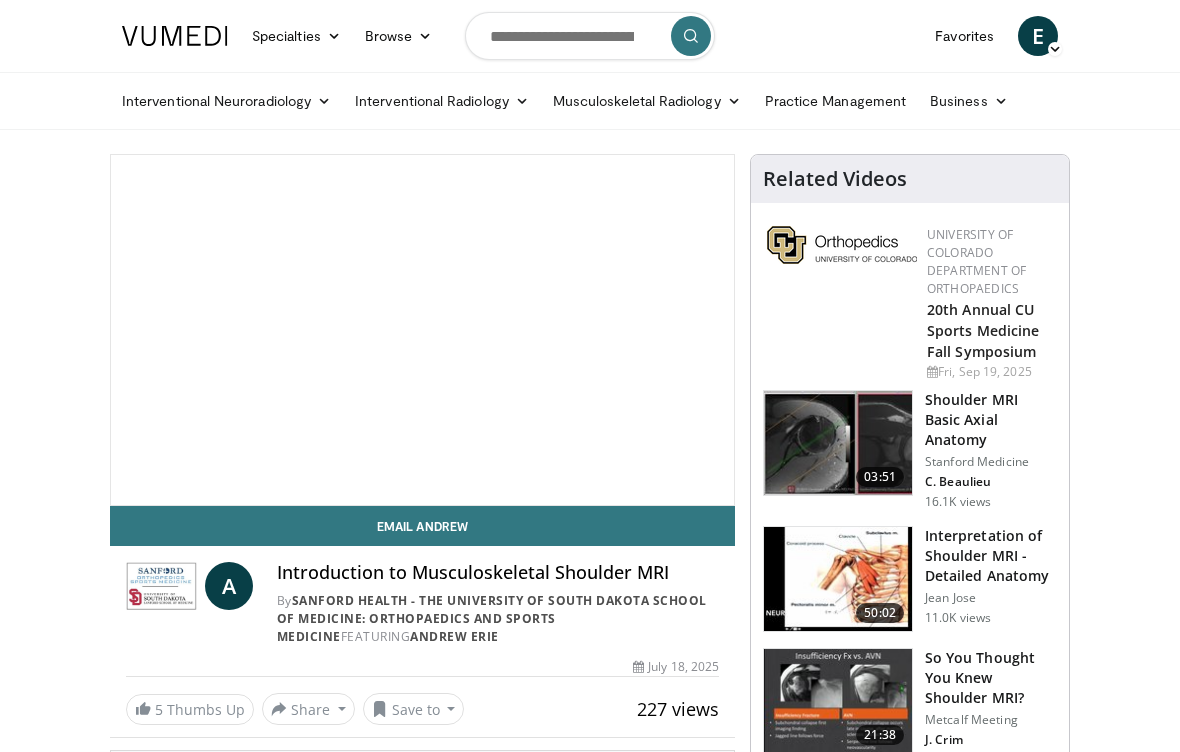 scroll, scrollTop: 0, scrollLeft: 0, axis: both 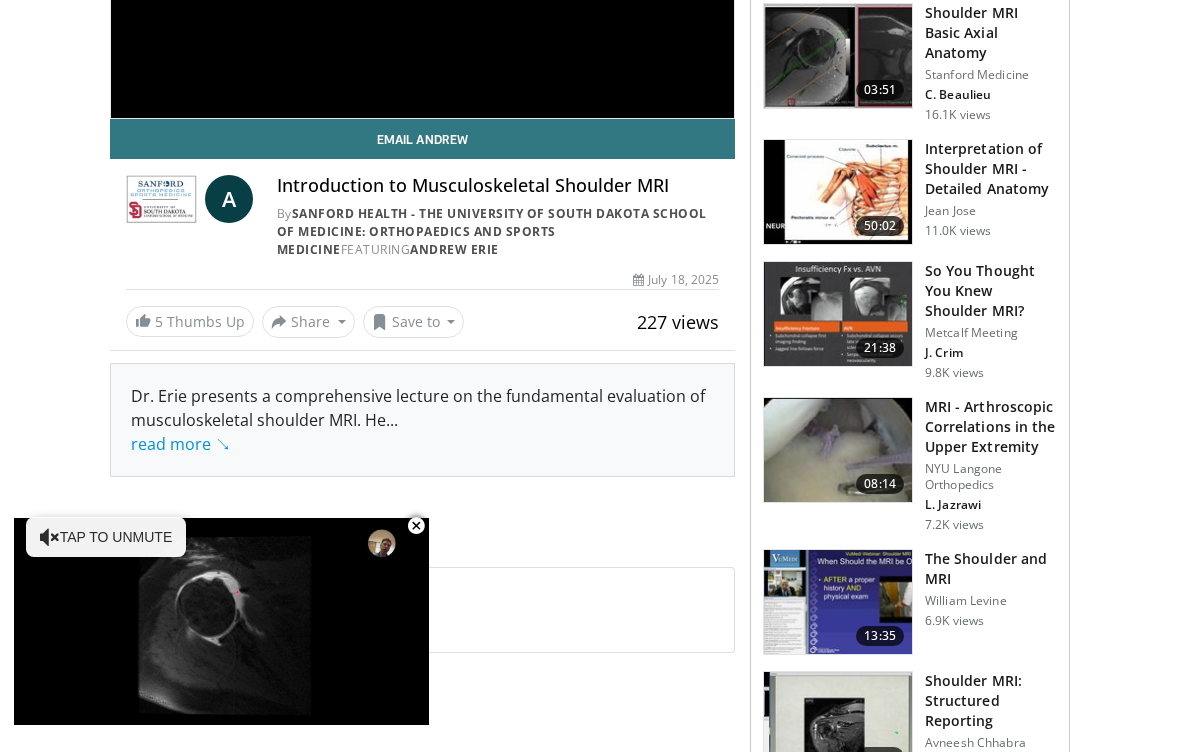 click on "... read more ↘" at bounding box center [264, 432] 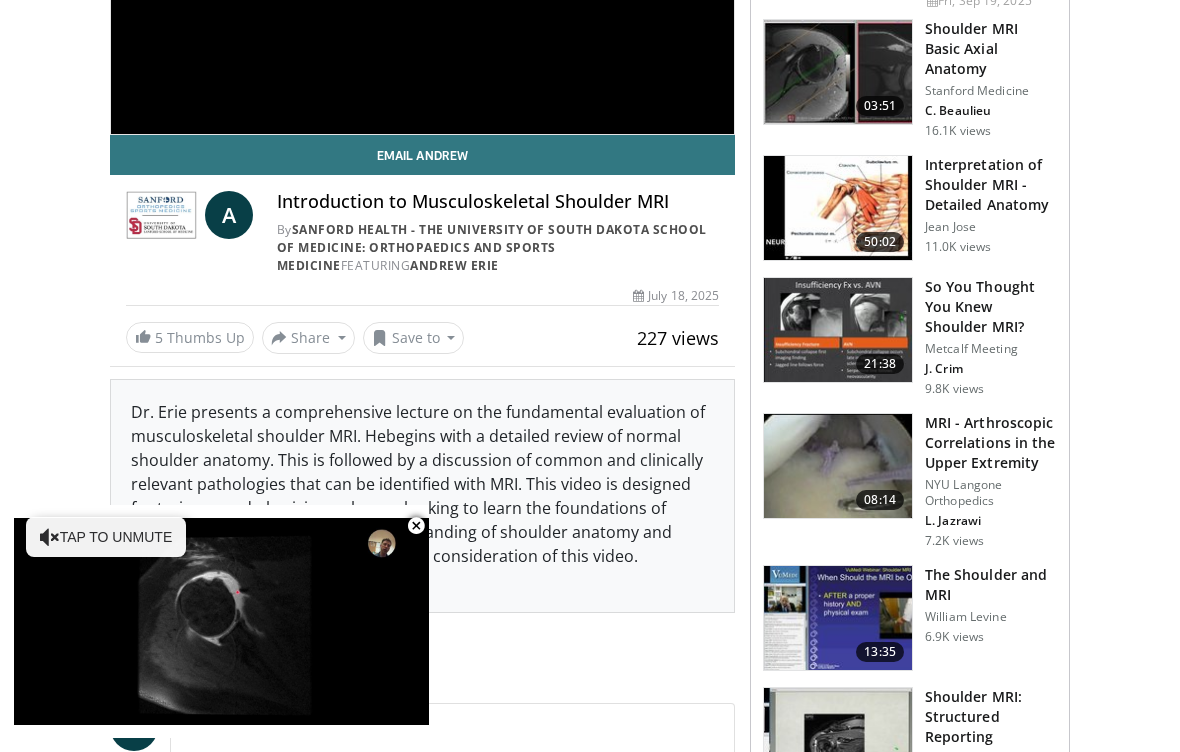 scroll, scrollTop: 370, scrollLeft: 0, axis: vertical 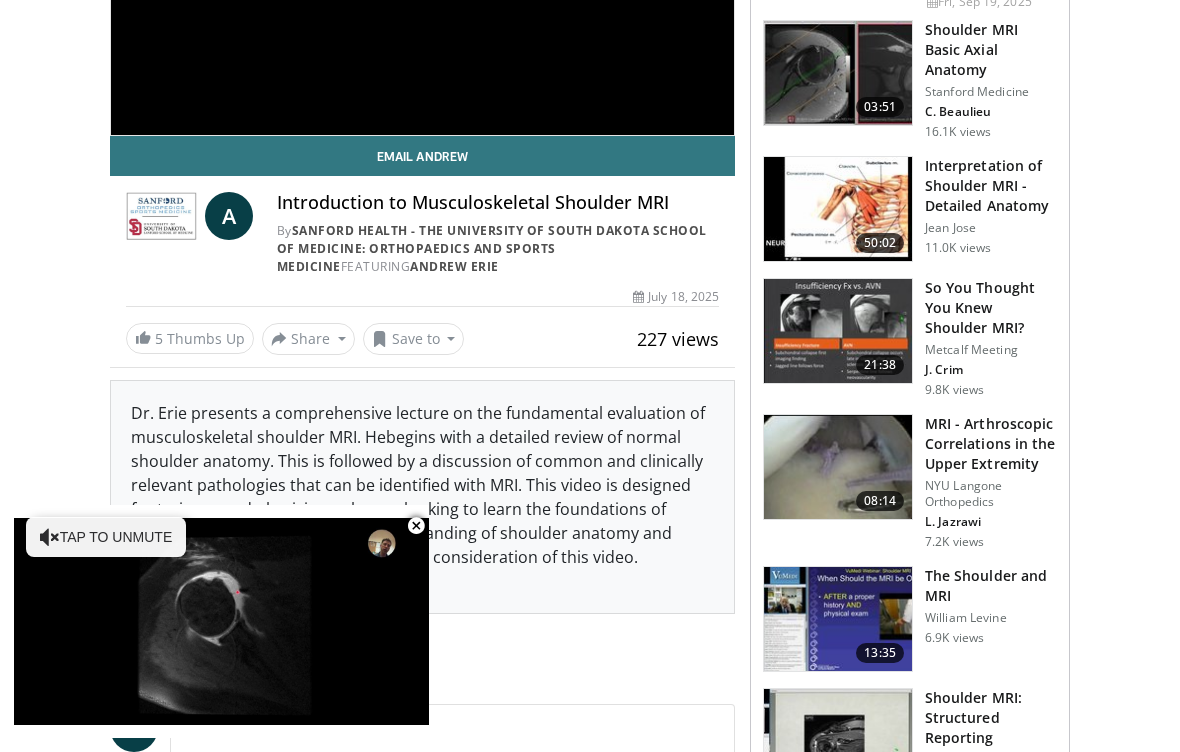 click on "Save to" at bounding box center (414, 339) 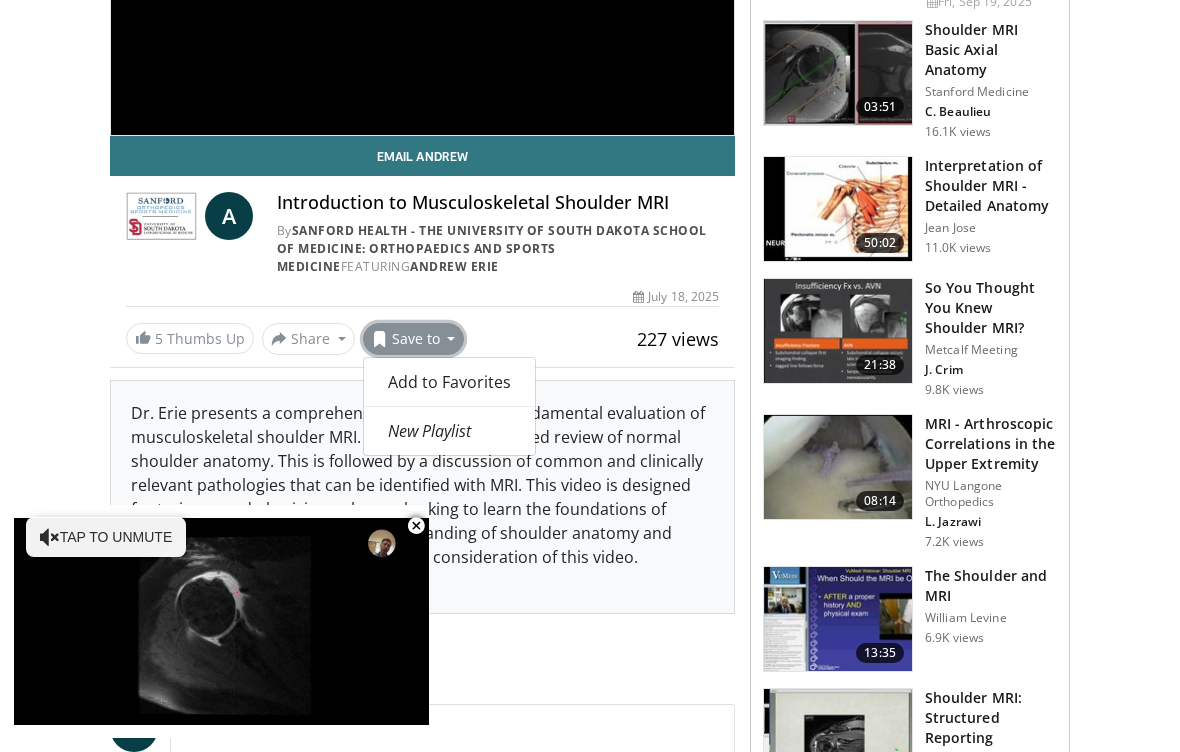 click on "Add to Favorites" at bounding box center (449, 382) 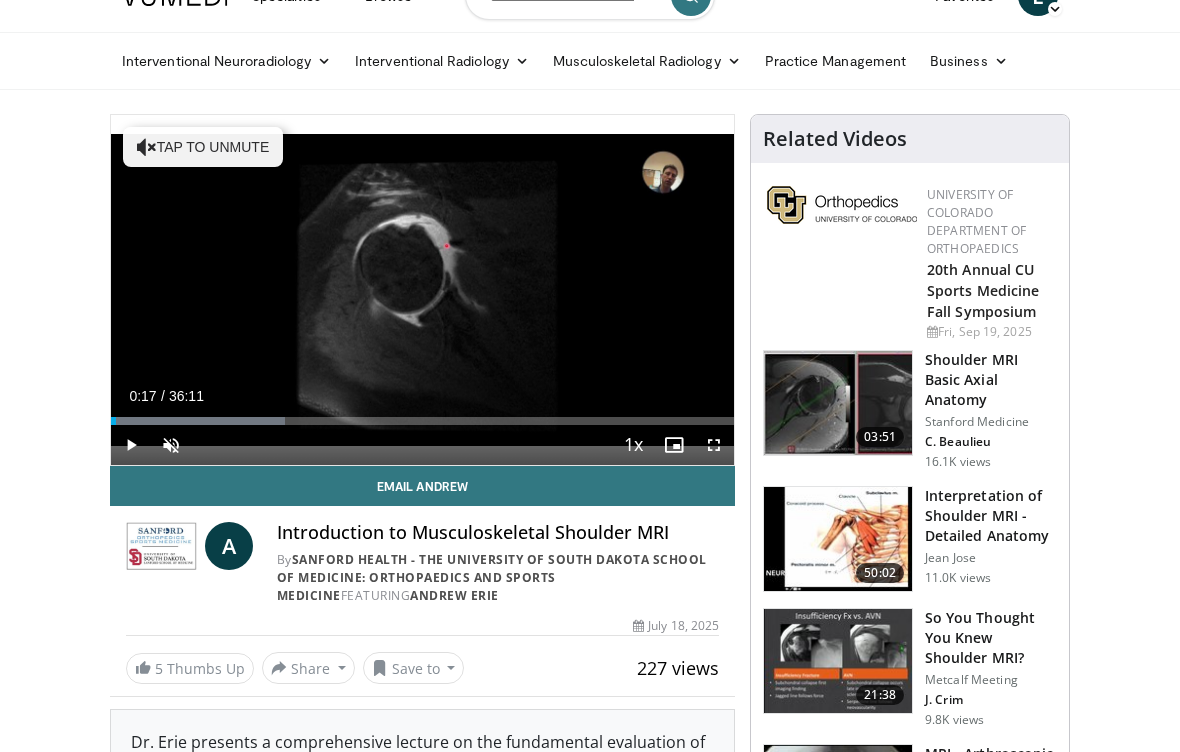 scroll, scrollTop: 0, scrollLeft: 0, axis: both 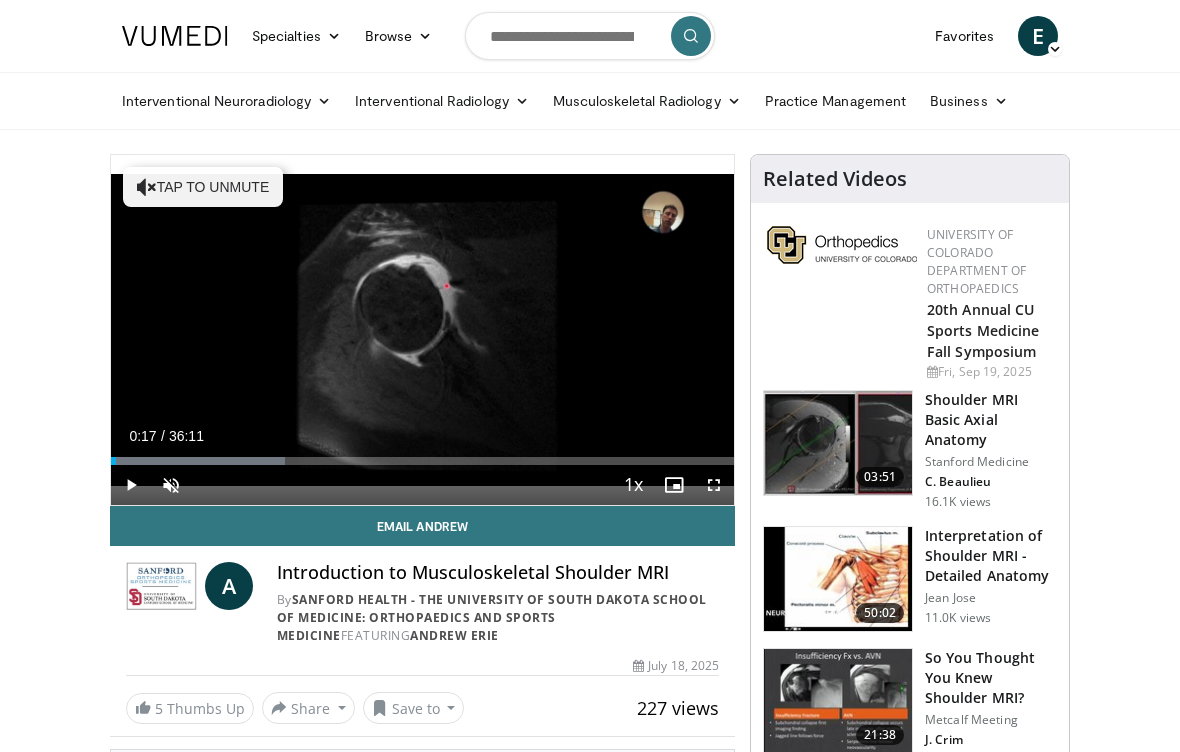 click on "E" at bounding box center (1038, 36) 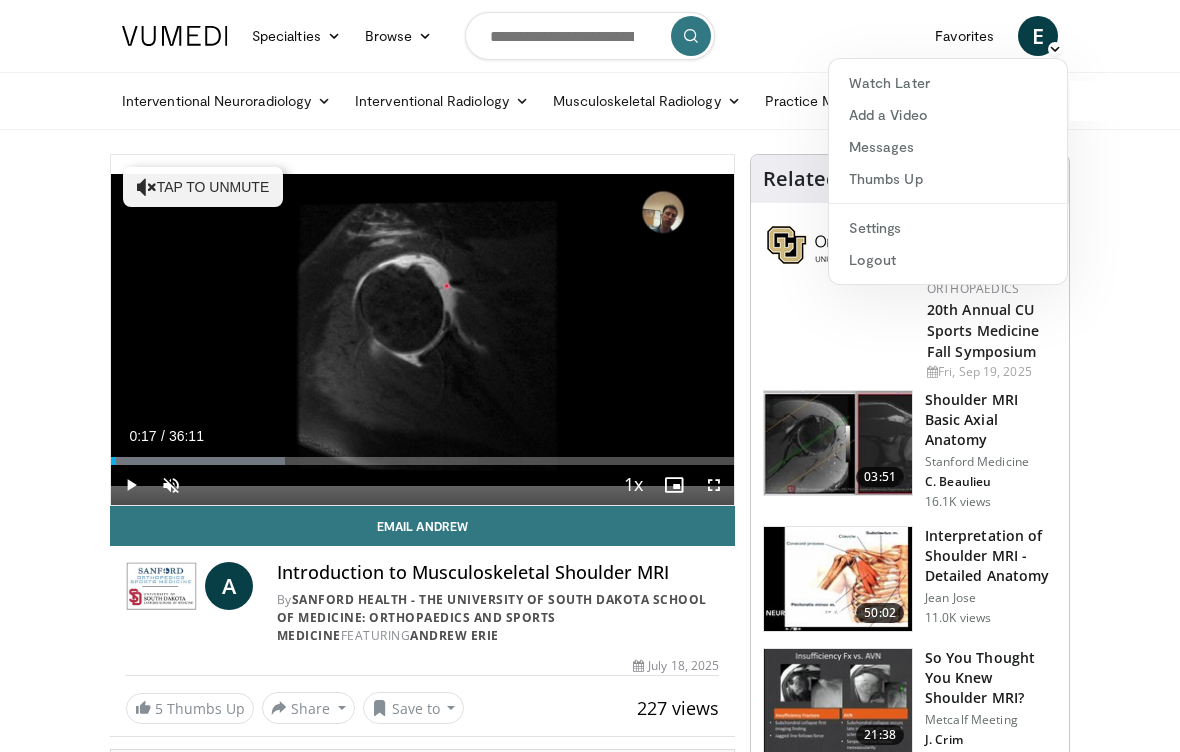 click on "Favorites" at bounding box center (964, 36) 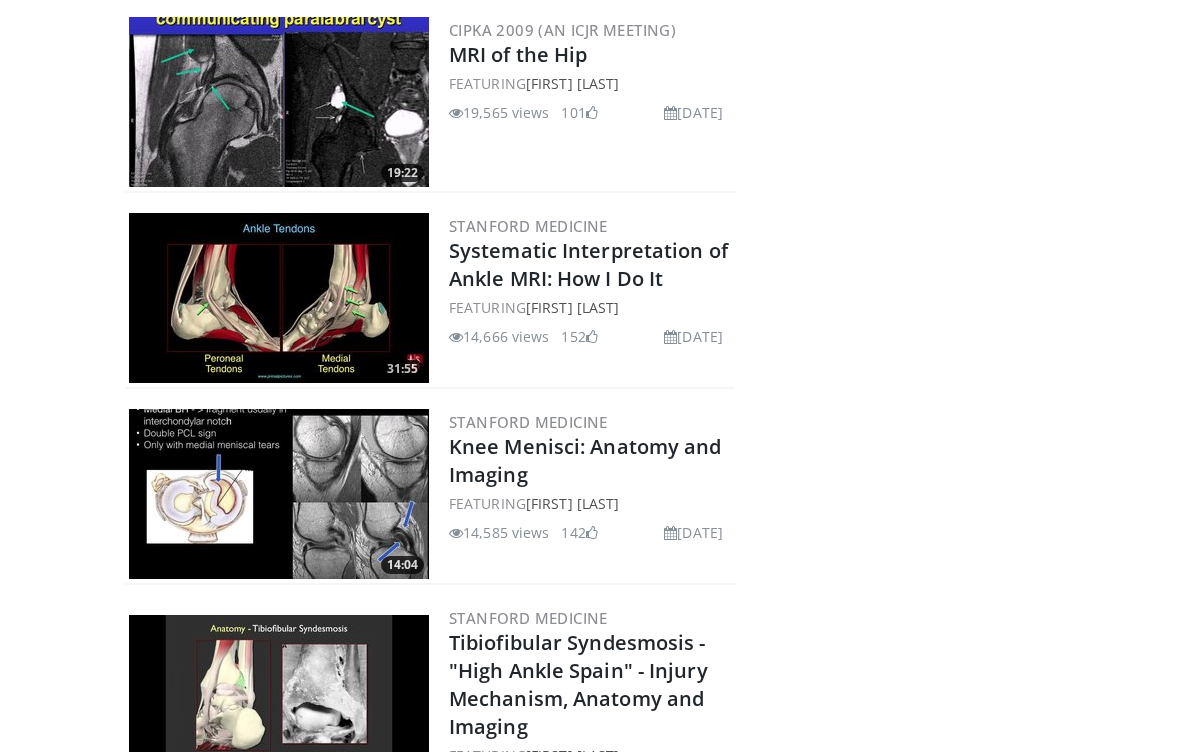 scroll, scrollTop: 681, scrollLeft: 0, axis: vertical 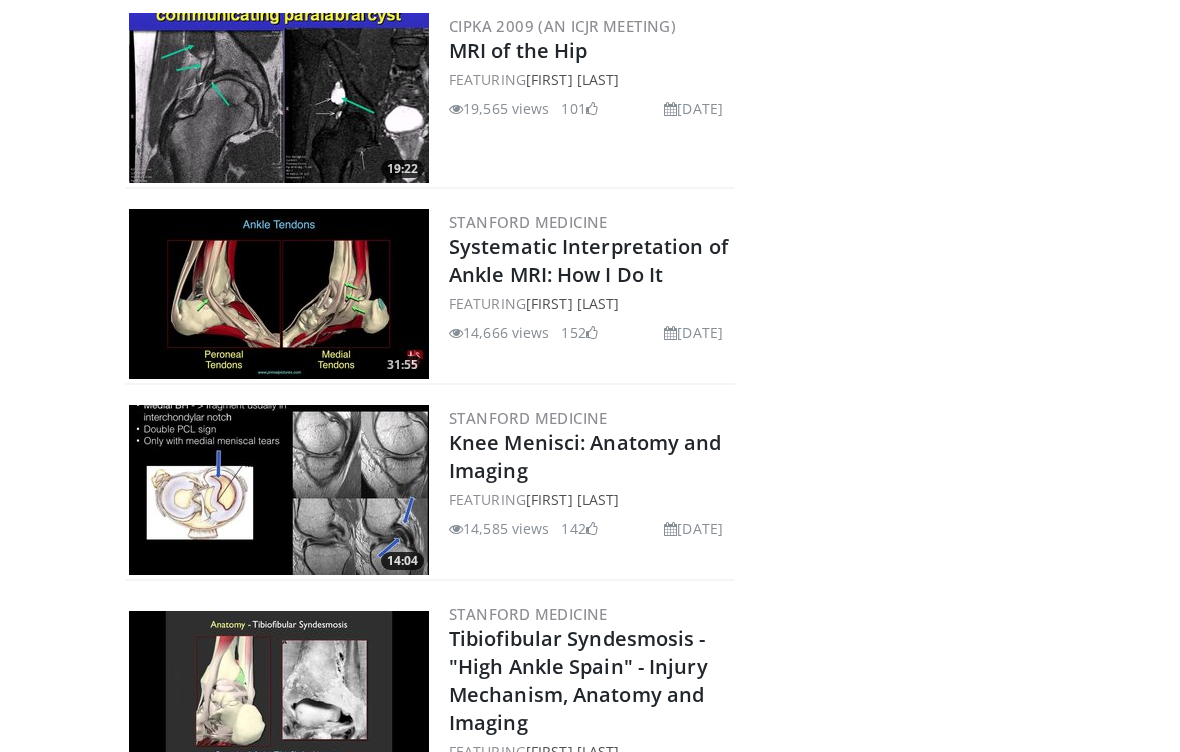 click on "Knee Menisci: Anatomy and Imaging" at bounding box center (585, 457) 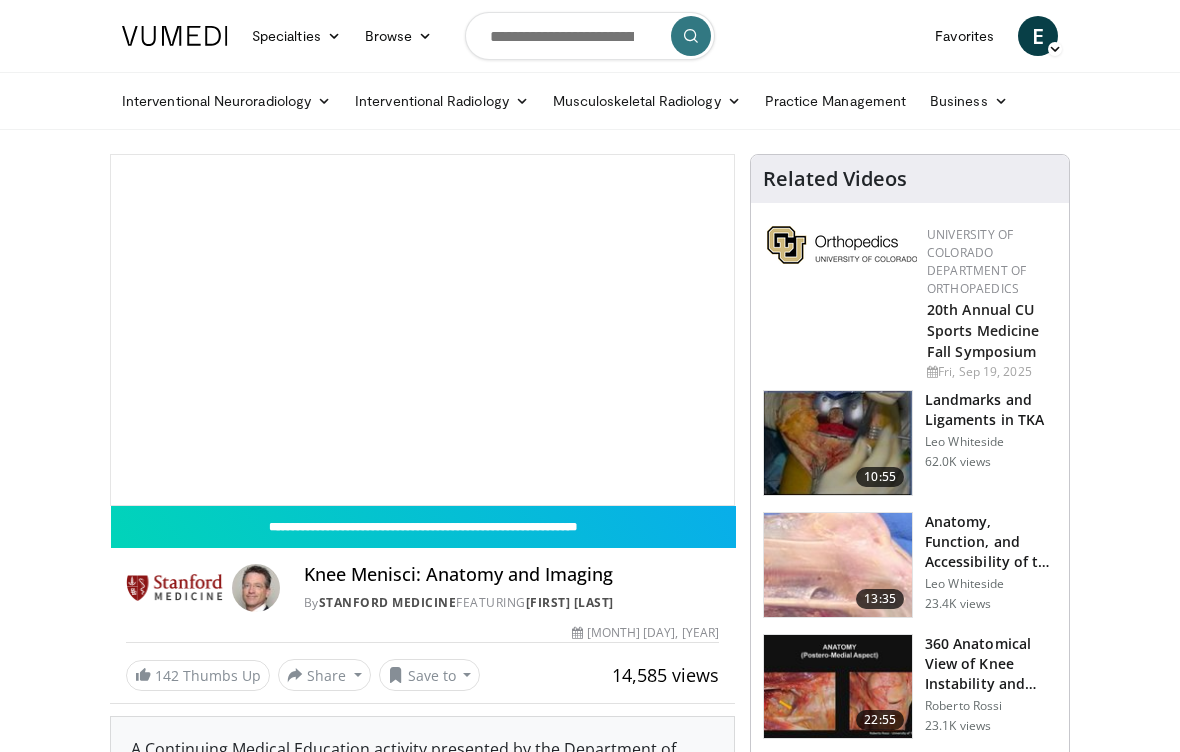 scroll, scrollTop: 0, scrollLeft: 0, axis: both 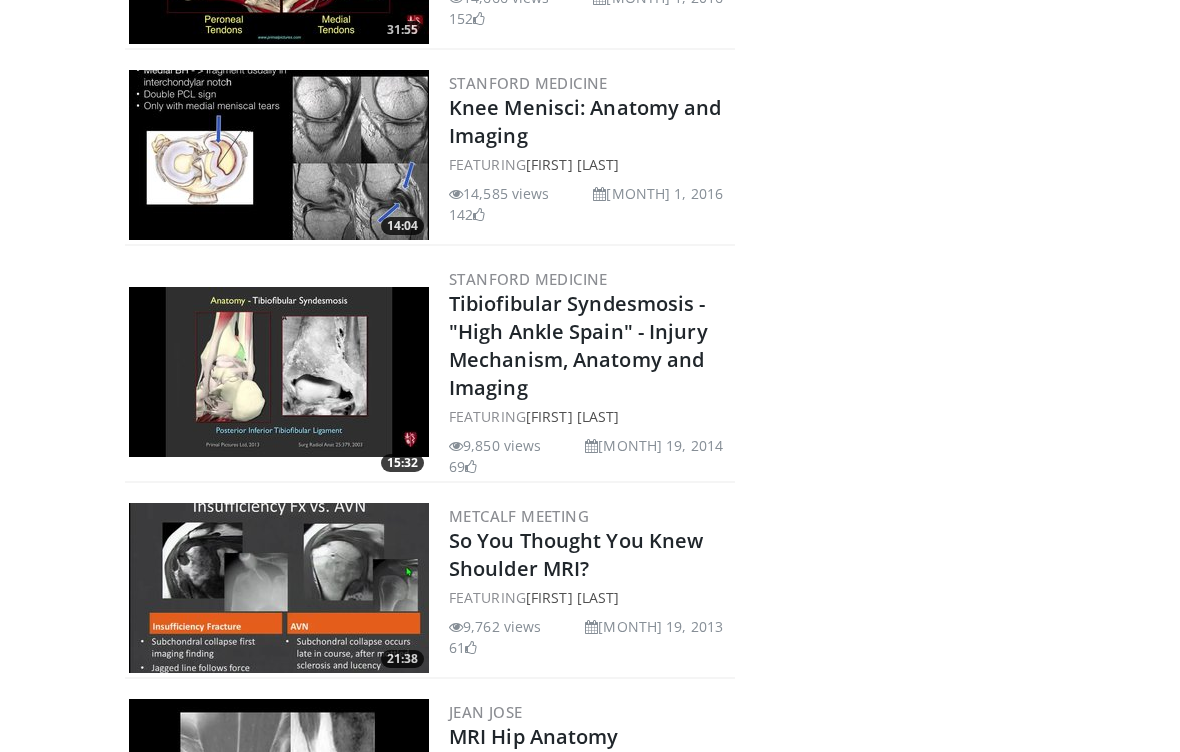 click on "Knee Menisci: Anatomy and Imaging" at bounding box center [585, 122] 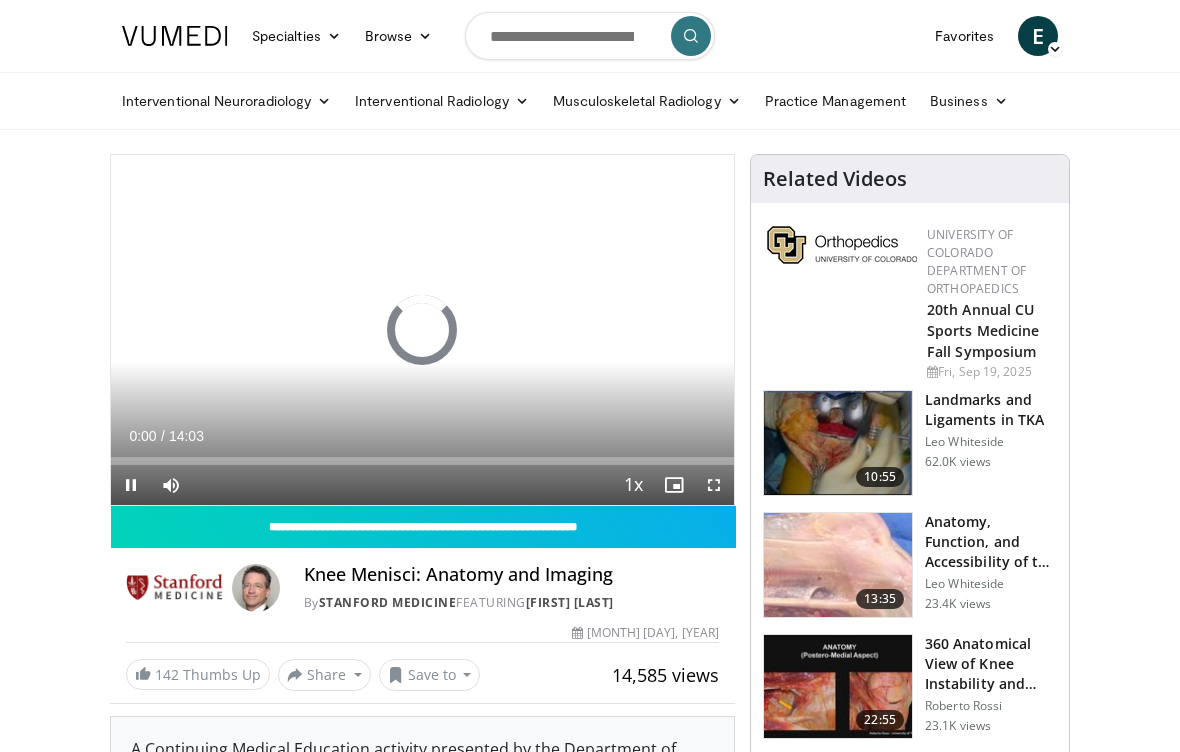 scroll, scrollTop: 0, scrollLeft: 0, axis: both 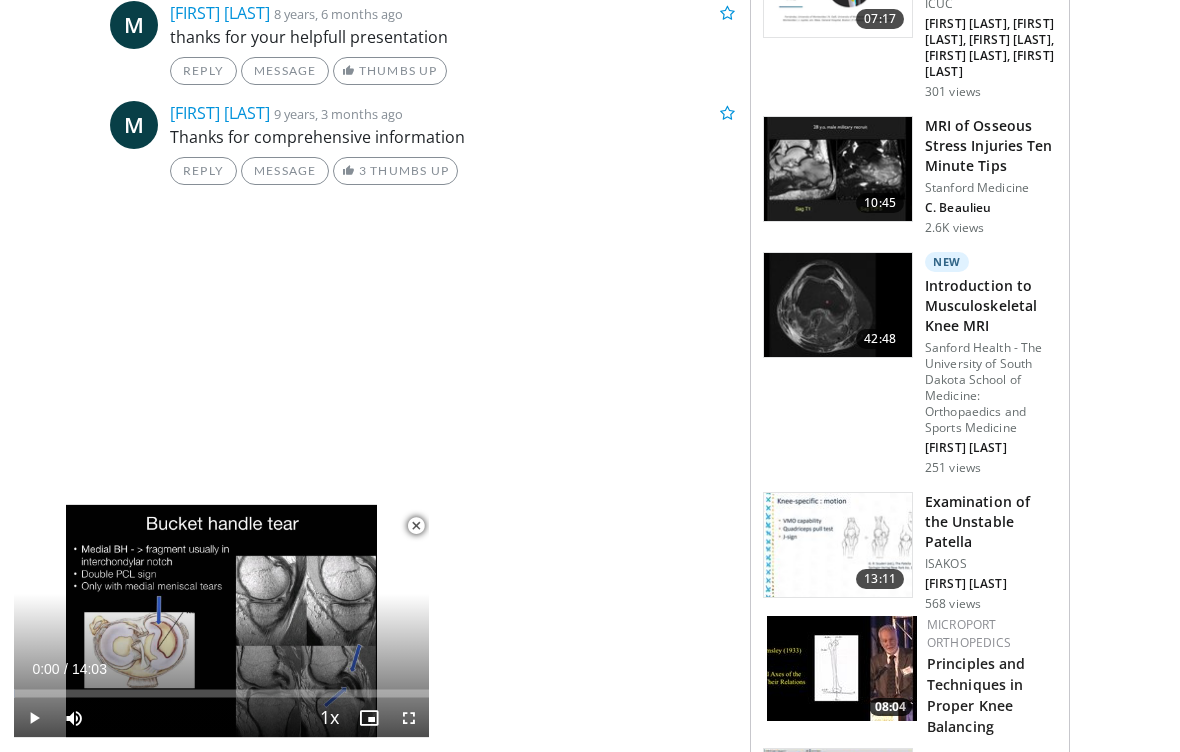 click on "Introduction to Musculoskeletal Knee MRI" at bounding box center (991, 307) 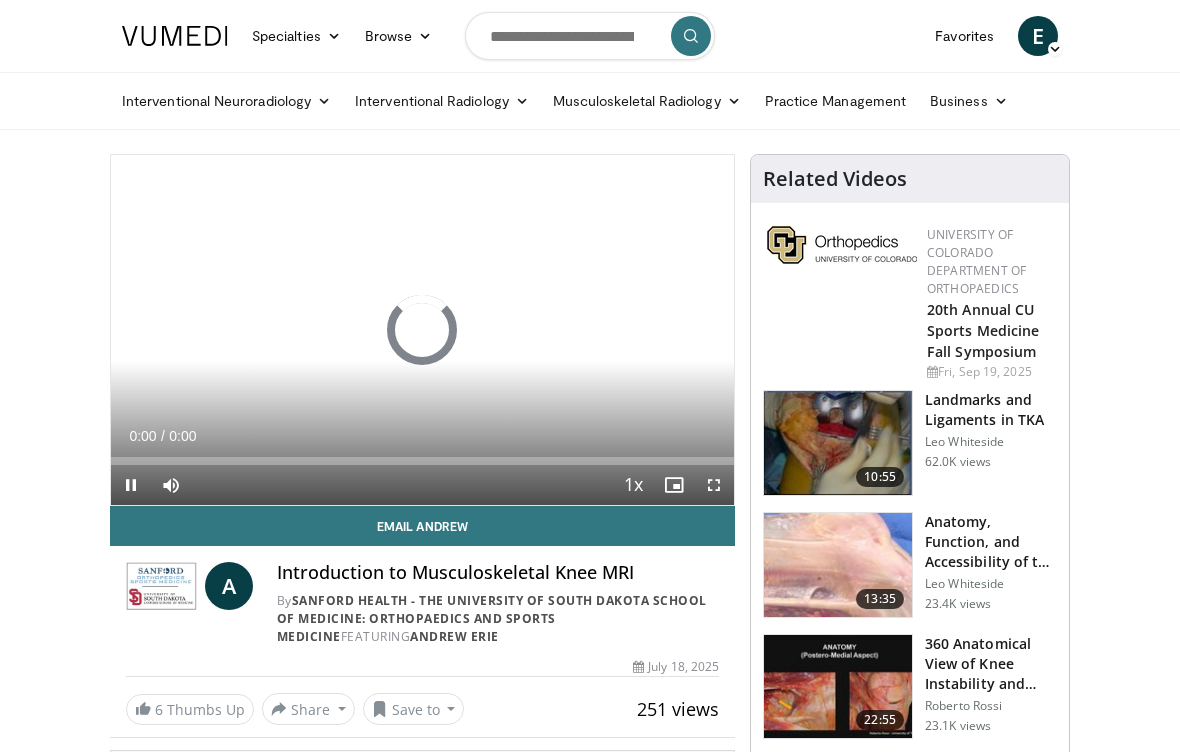 scroll, scrollTop: 0, scrollLeft: 0, axis: both 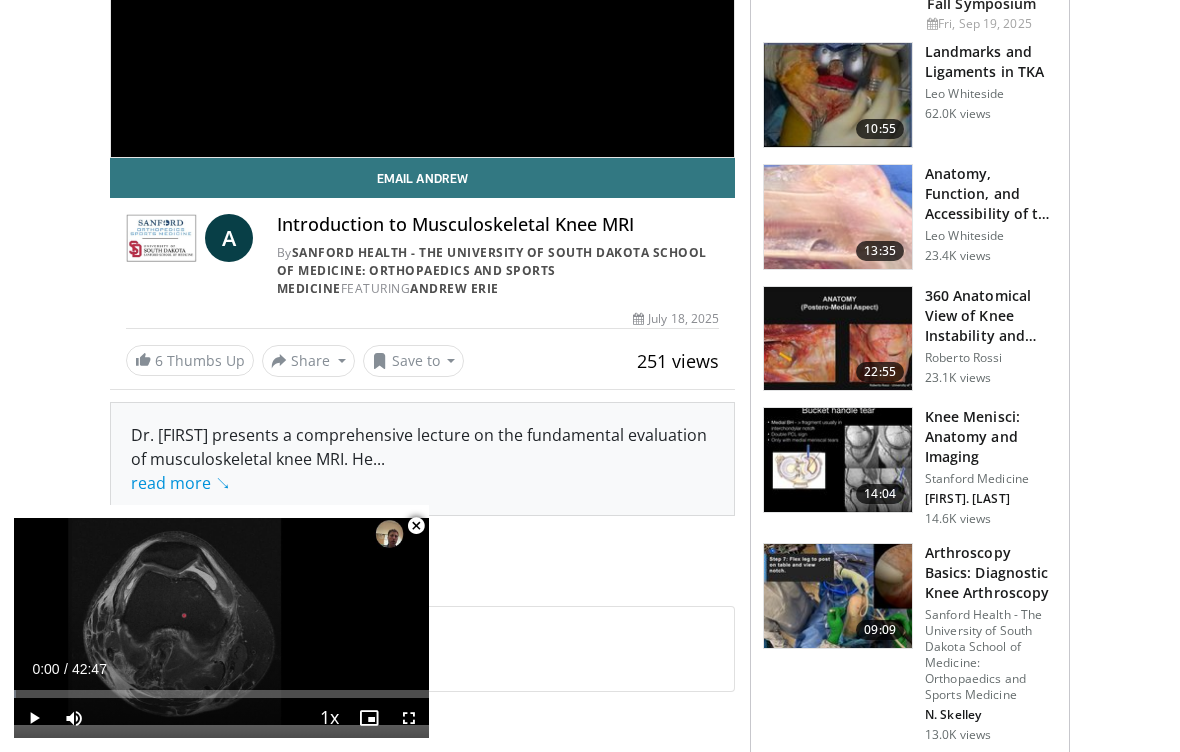 click on "... read more ↘" at bounding box center [258, 471] 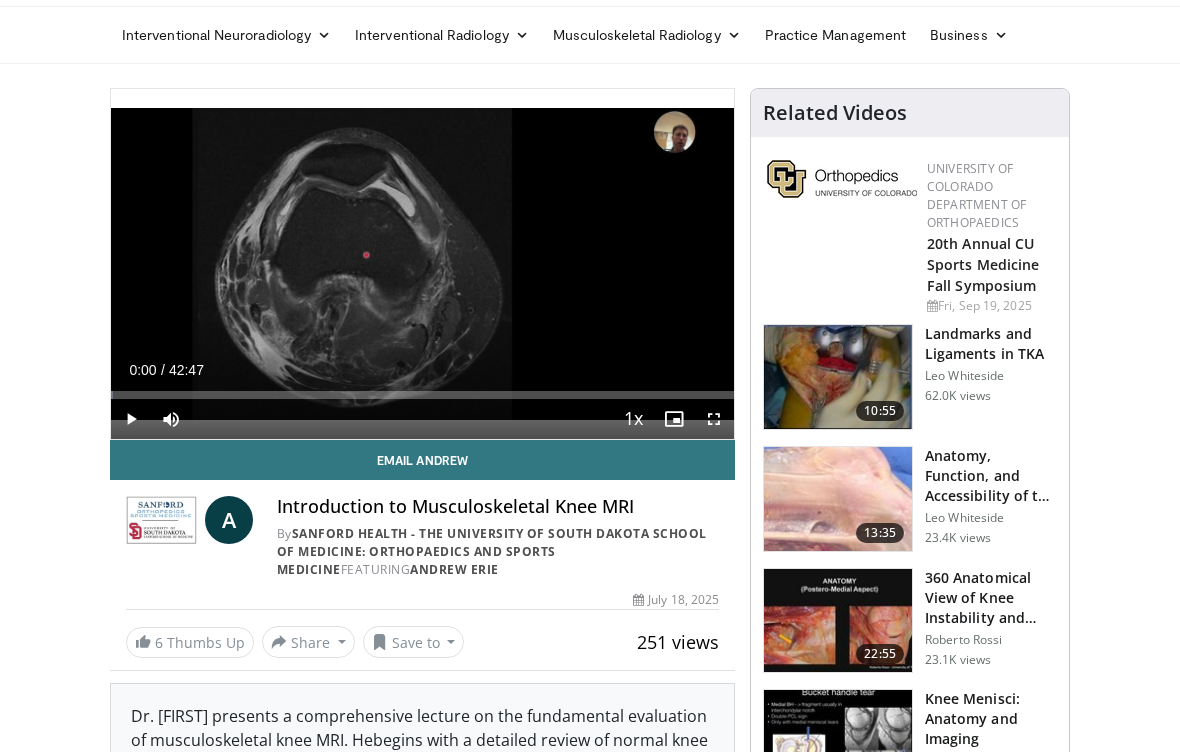 scroll, scrollTop: 0, scrollLeft: 0, axis: both 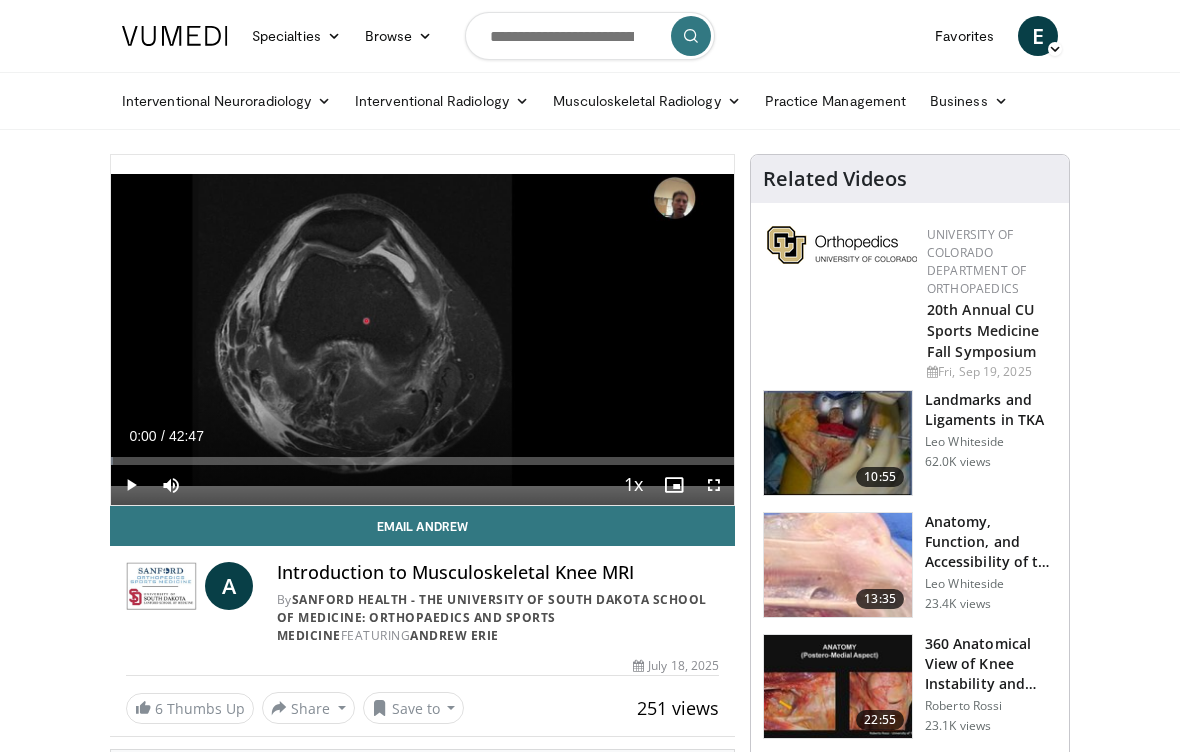 click on "Favorites" at bounding box center [964, 36] 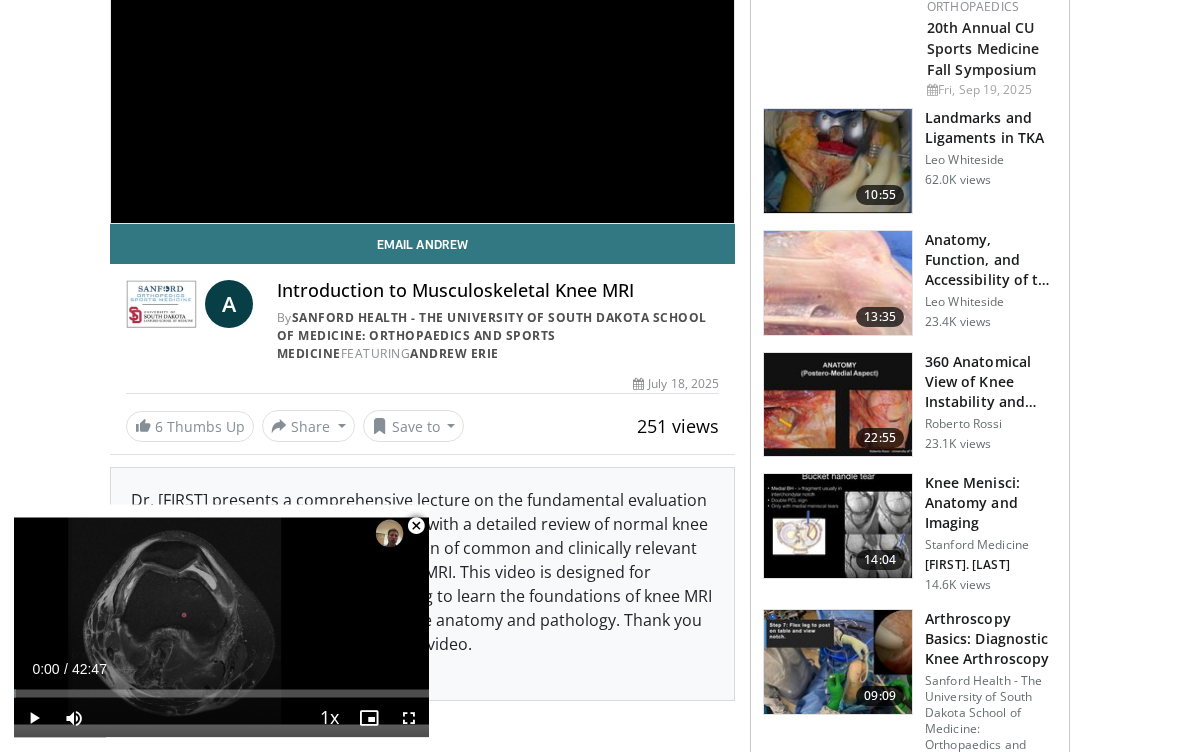 scroll, scrollTop: 282, scrollLeft: 0, axis: vertical 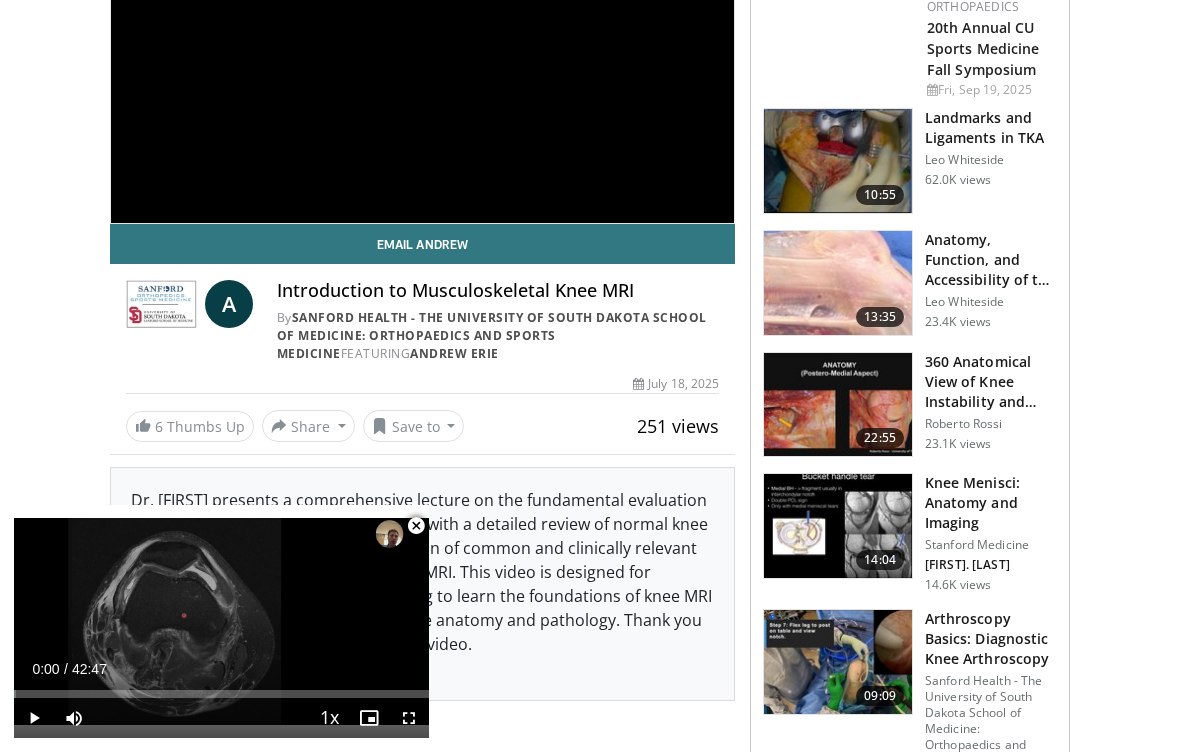 click on "Save to" at bounding box center (414, 426) 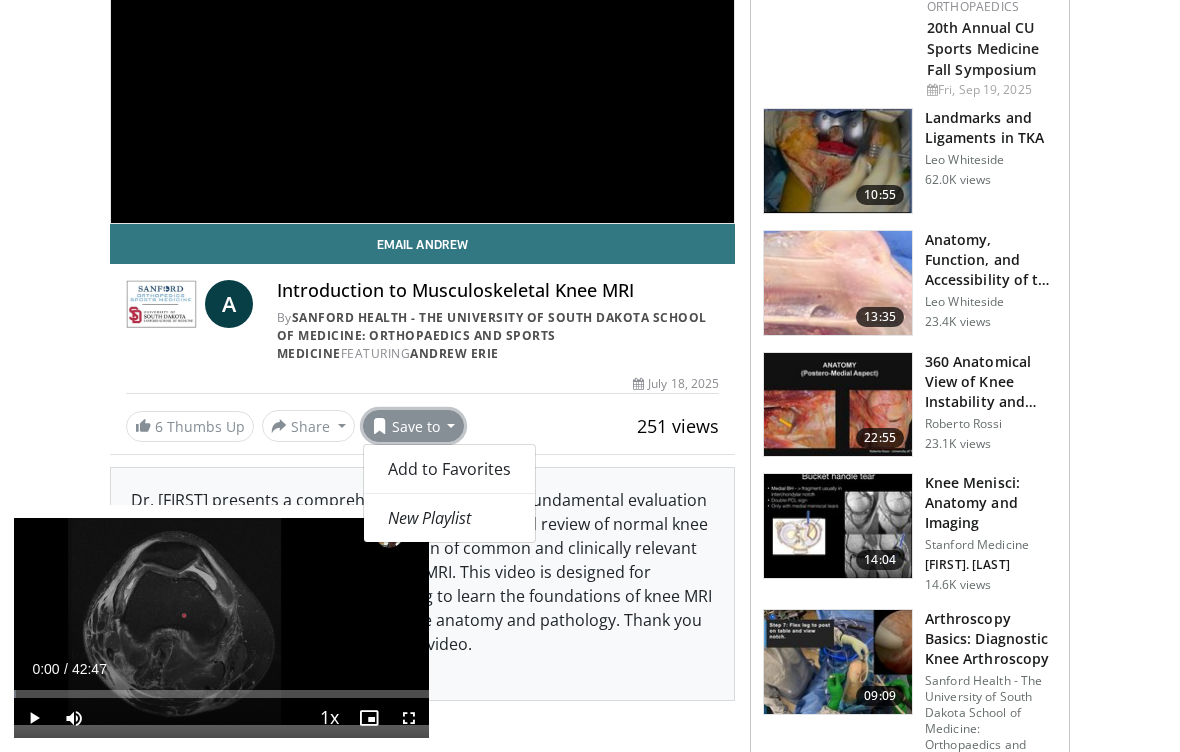 click on "Add to Favorites" at bounding box center [449, 469] 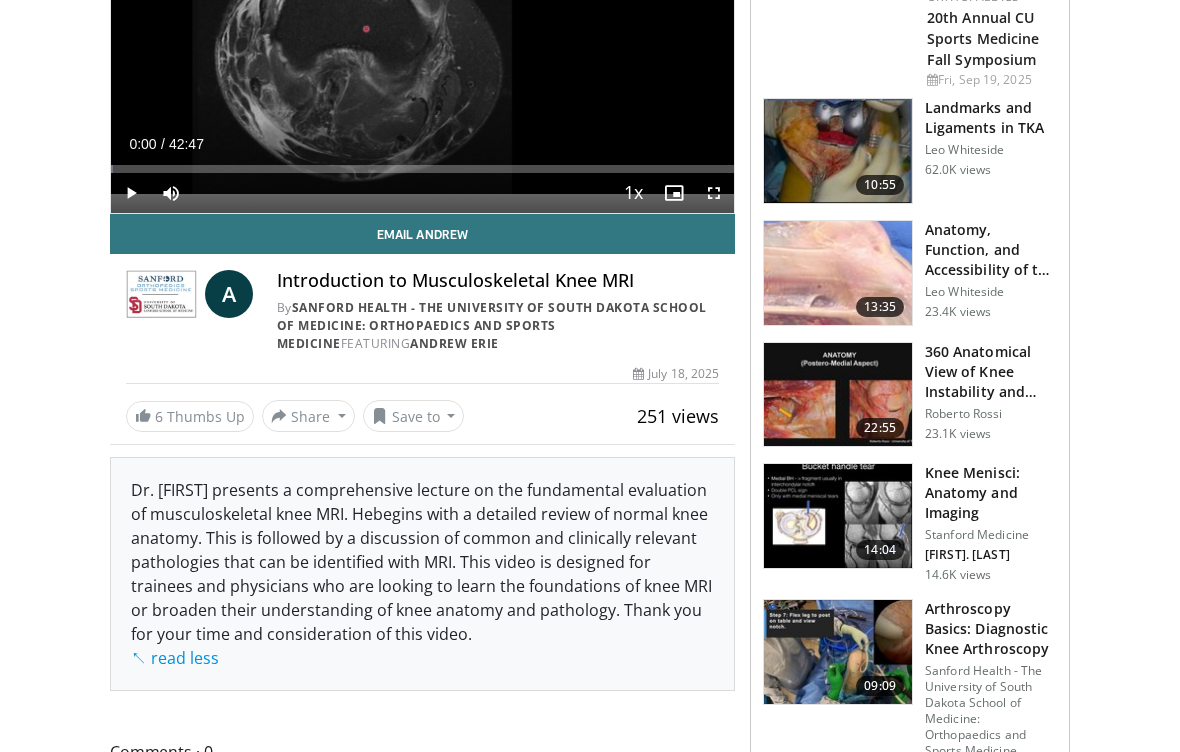 scroll, scrollTop: 0, scrollLeft: 0, axis: both 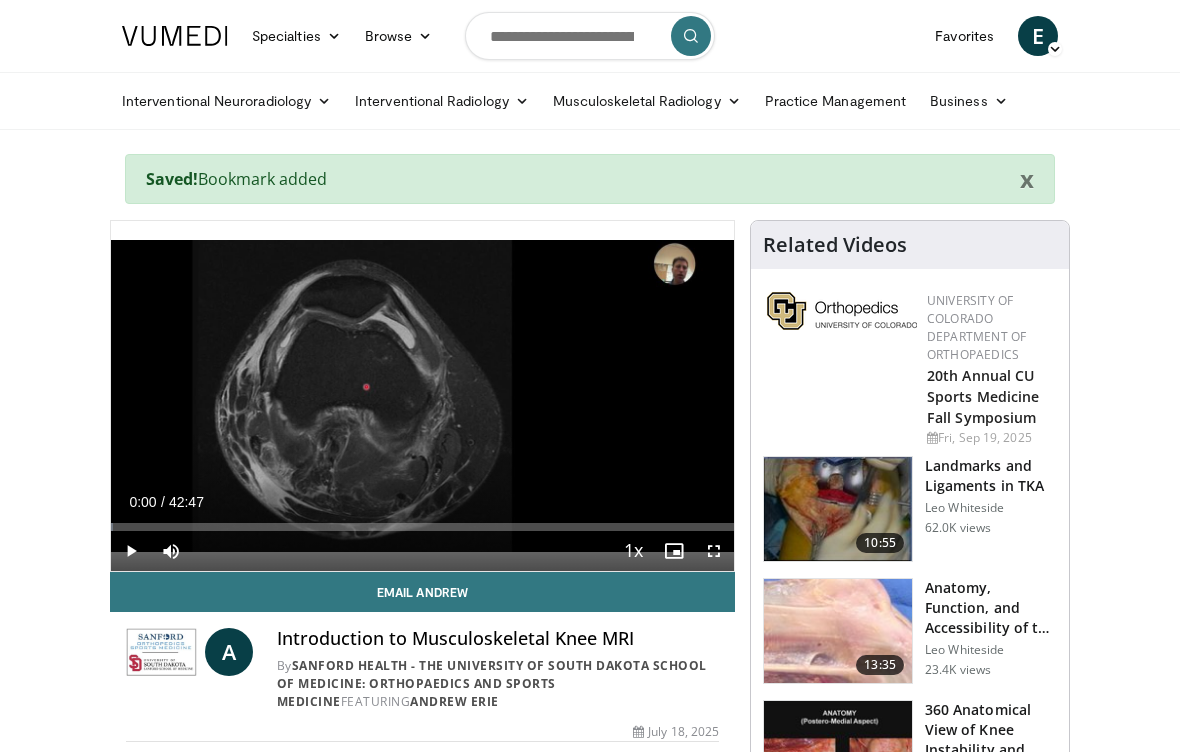 click on "Favorites" at bounding box center [964, 36] 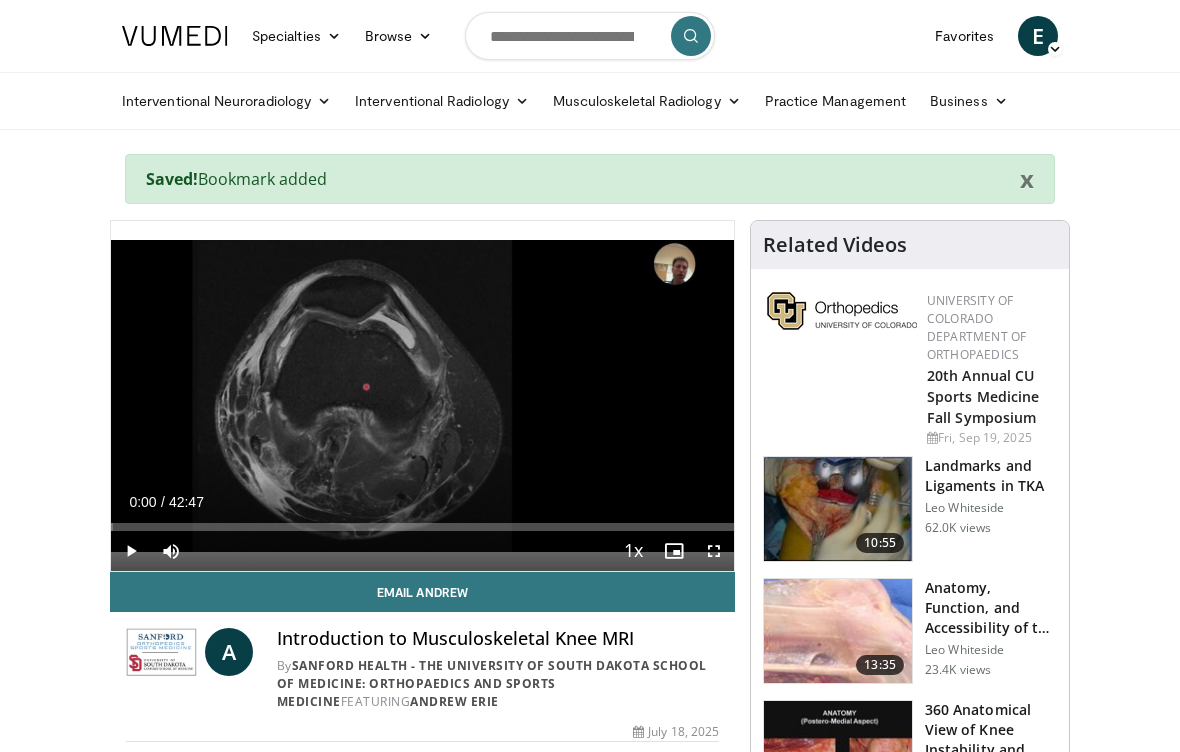 click on "Favorites" at bounding box center (964, 36) 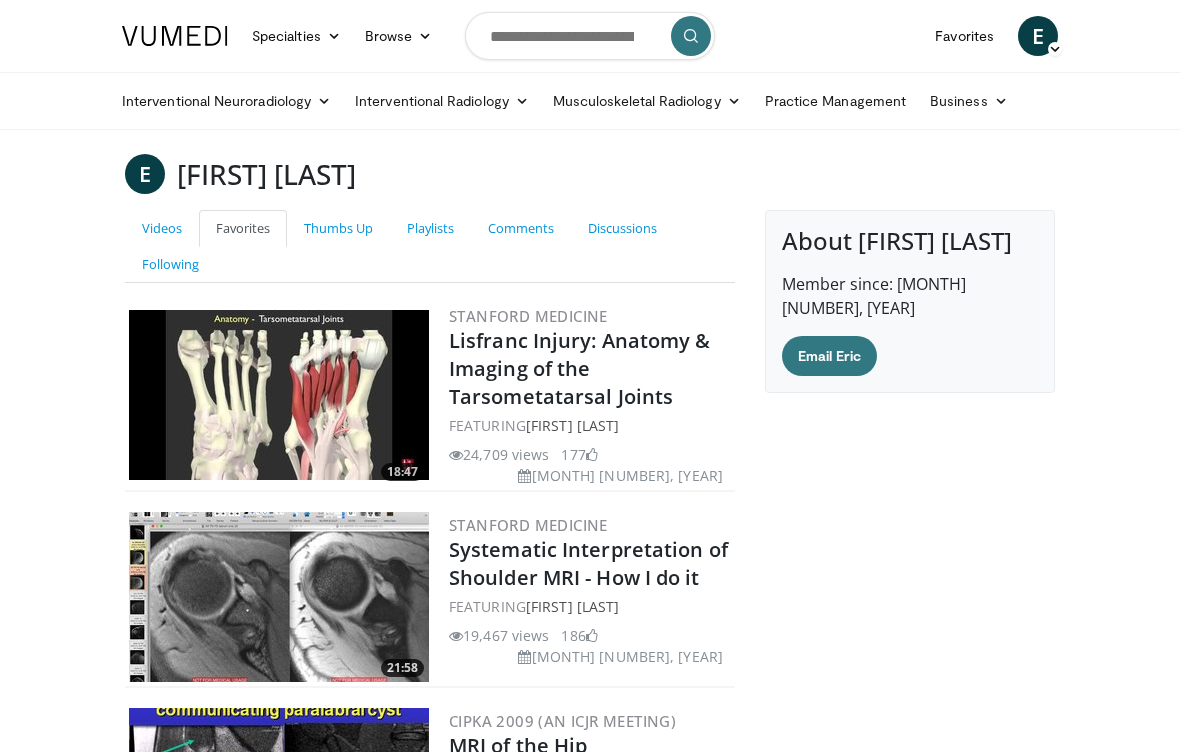 scroll, scrollTop: 299, scrollLeft: 0, axis: vertical 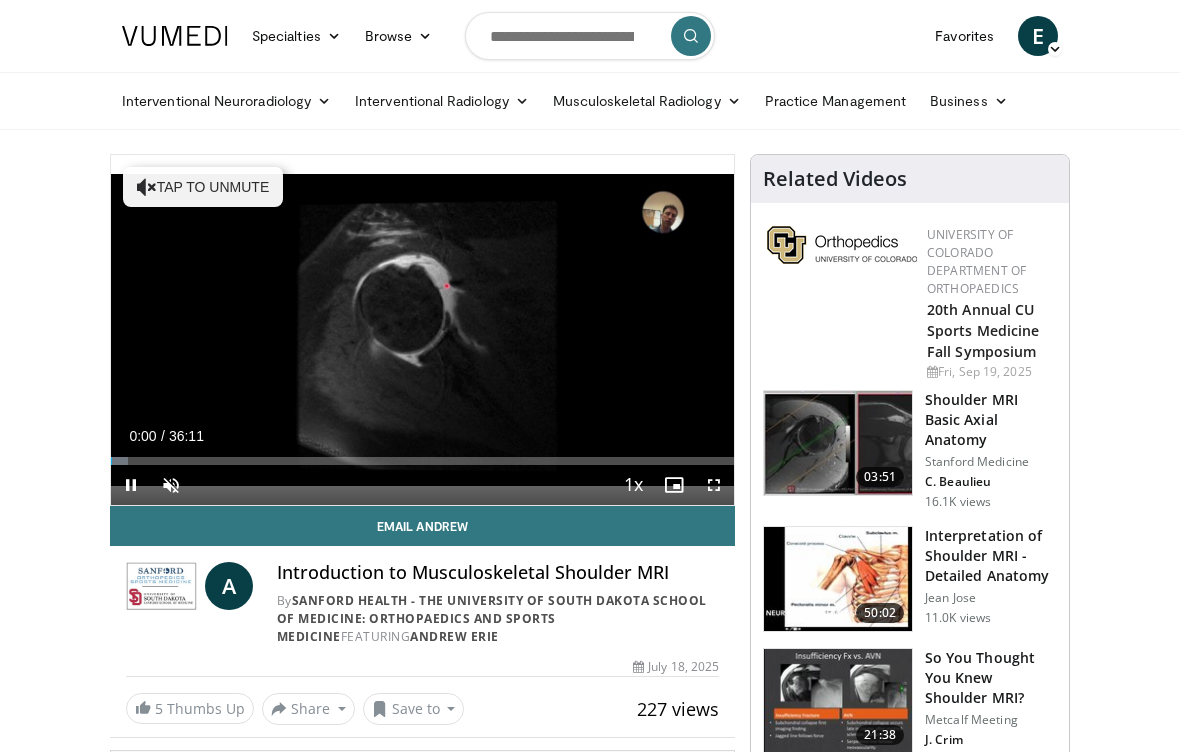 click on "Favorites" at bounding box center [964, 36] 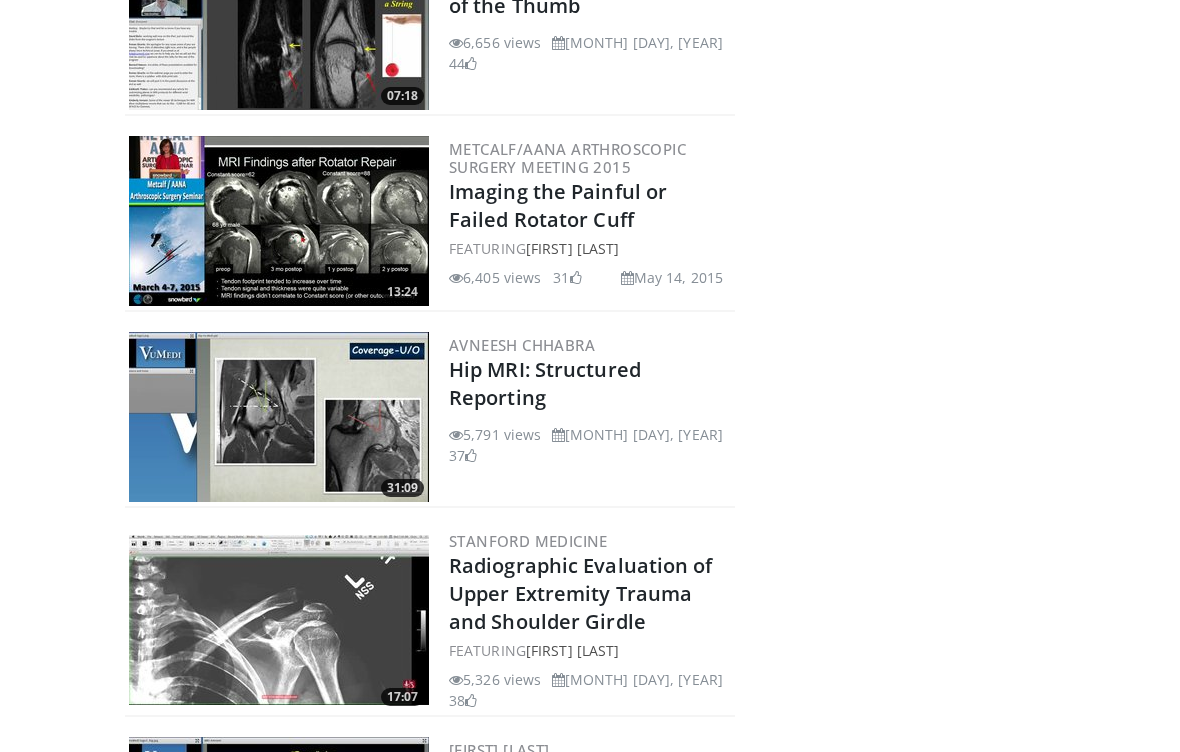 scroll, scrollTop: 2797, scrollLeft: 0, axis: vertical 